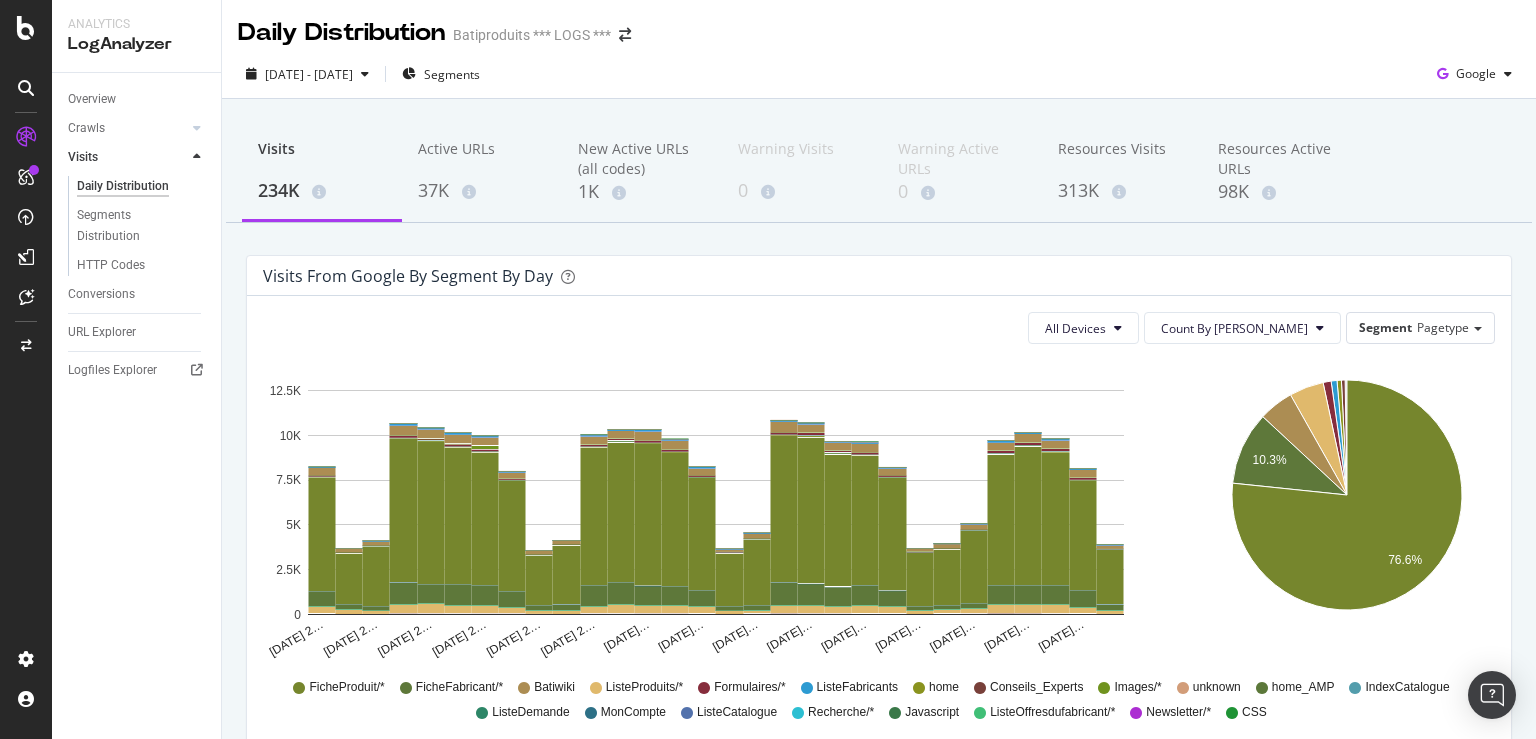 scroll, scrollTop: 0, scrollLeft: 0, axis: both 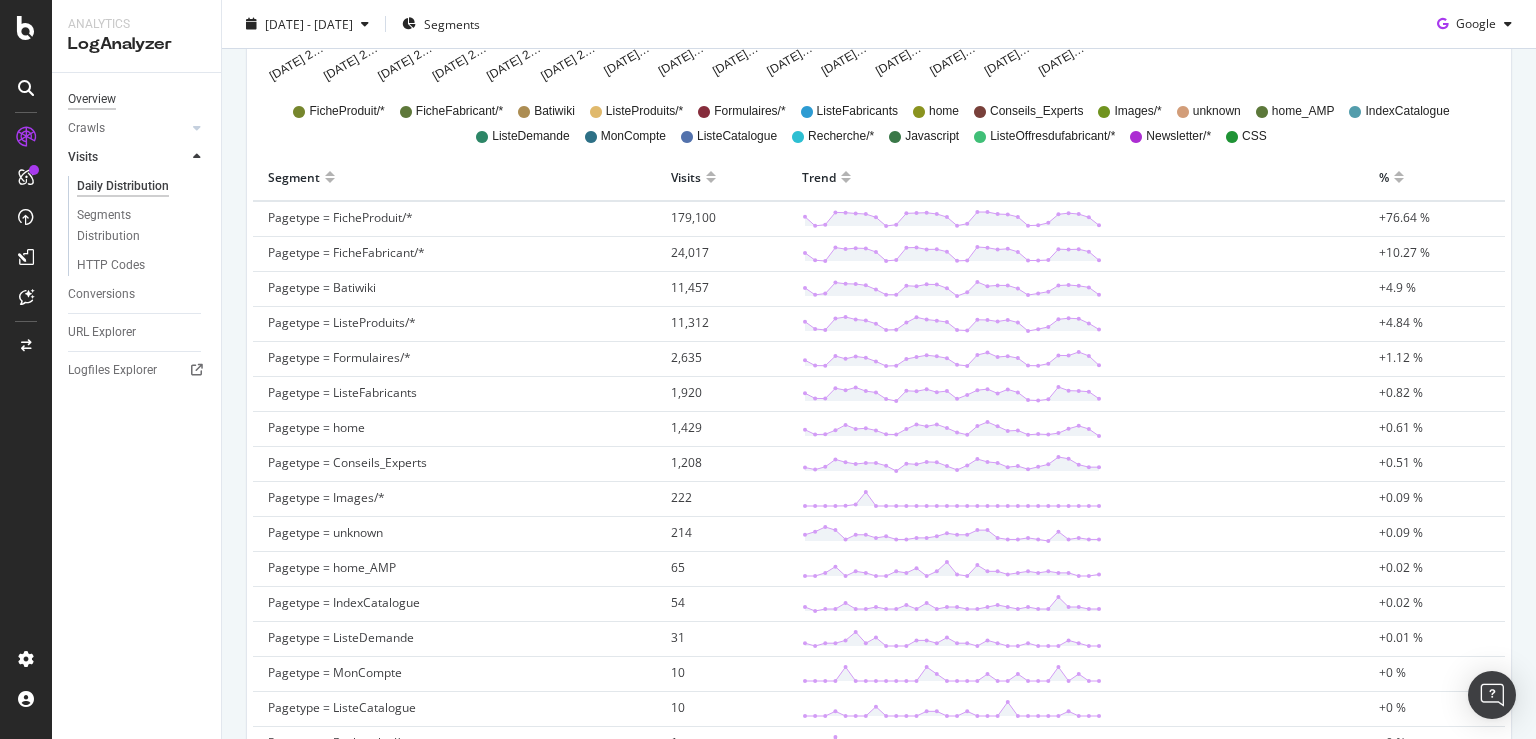 click on "Overview" at bounding box center (92, 99) 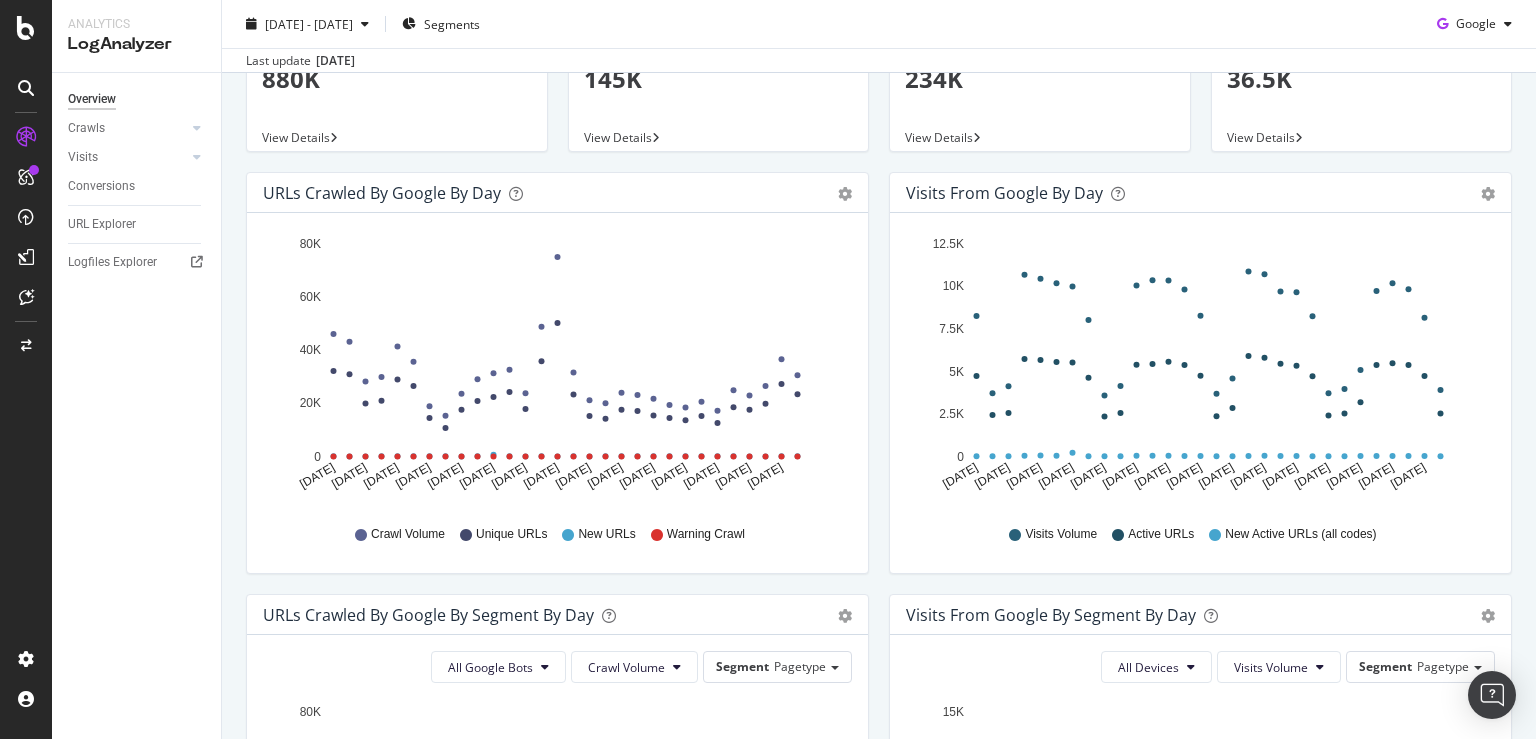 scroll, scrollTop: 62, scrollLeft: 0, axis: vertical 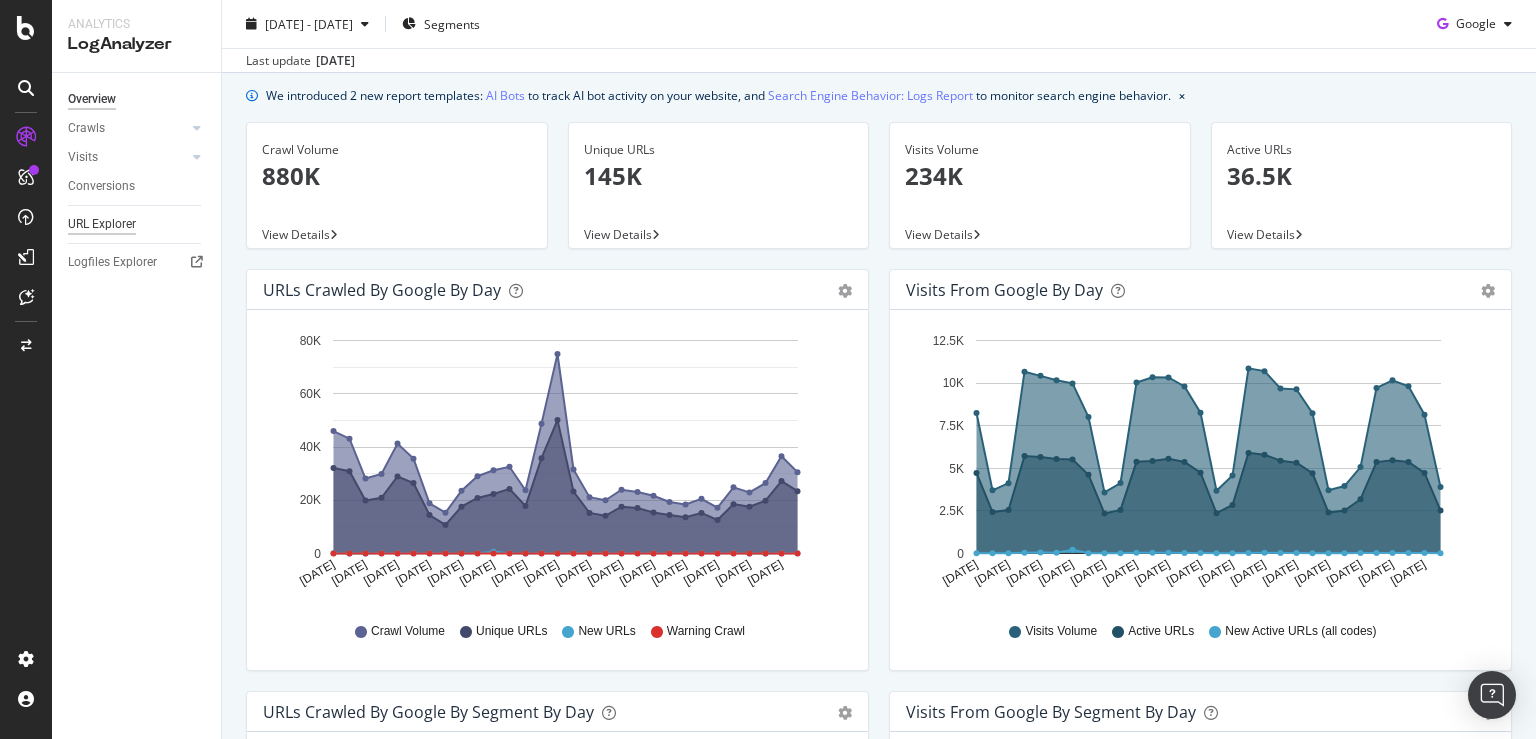click on "URL Explorer" at bounding box center [102, 224] 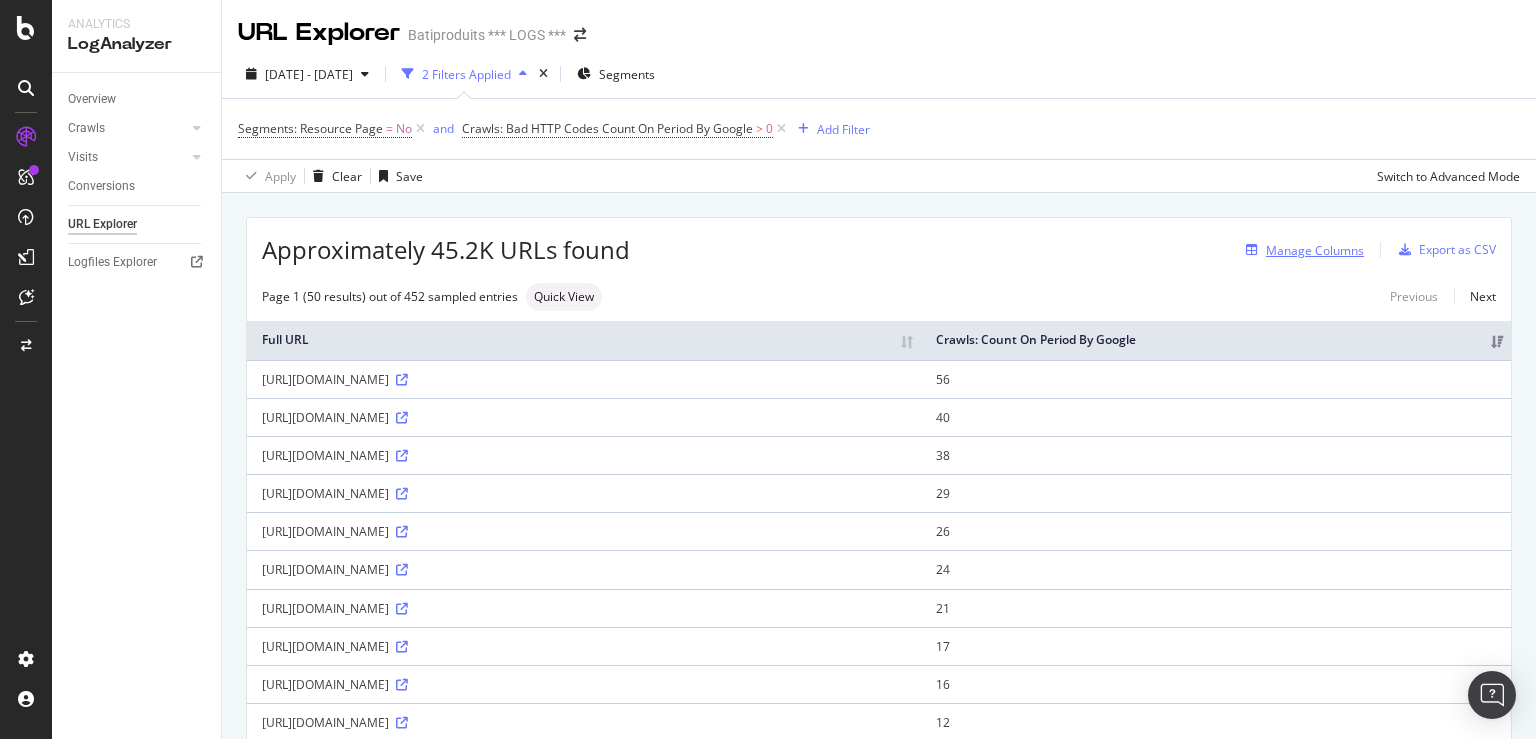 click on "Manage Columns" at bounding box center [1315, 250] 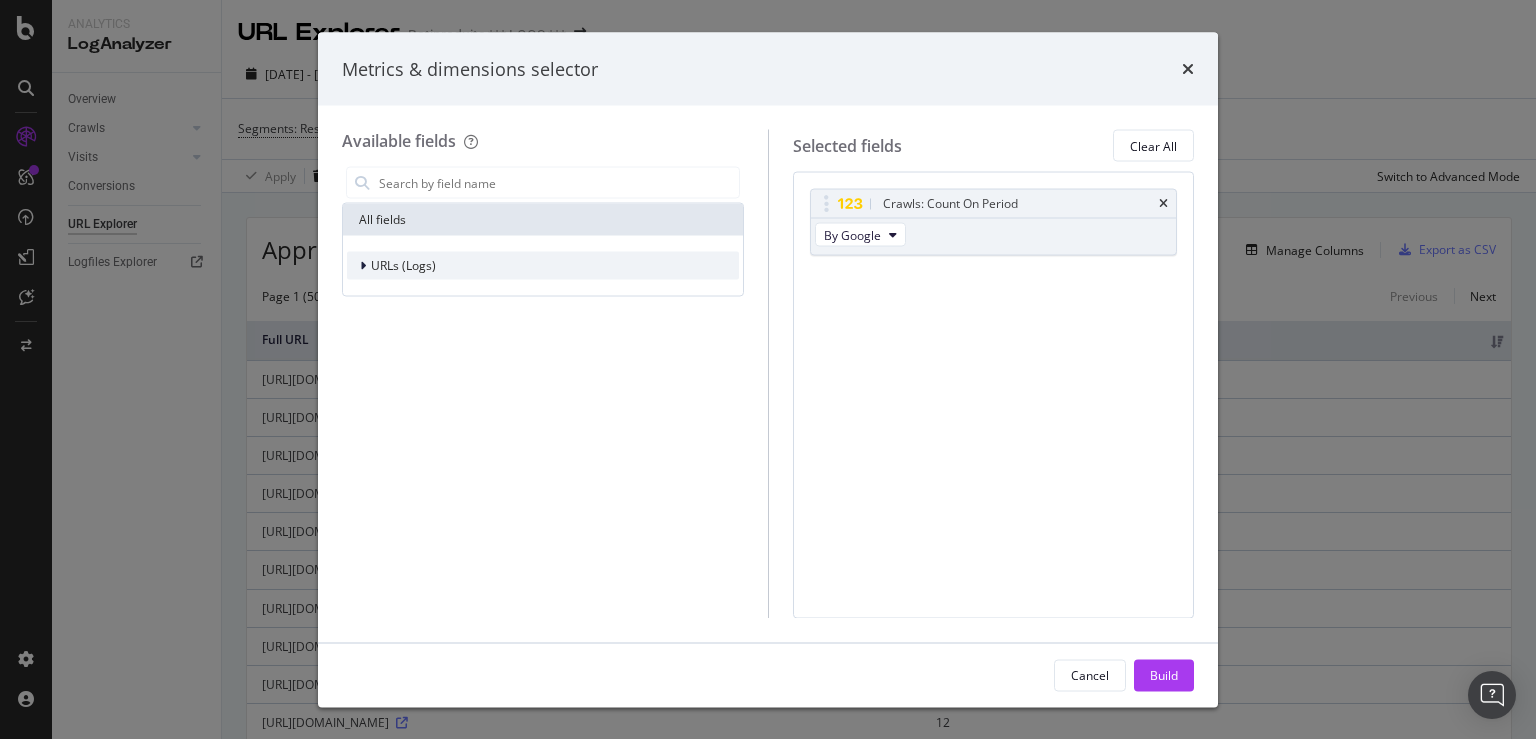 click on "URLs (Logs)" at bounding box center (403, 265) 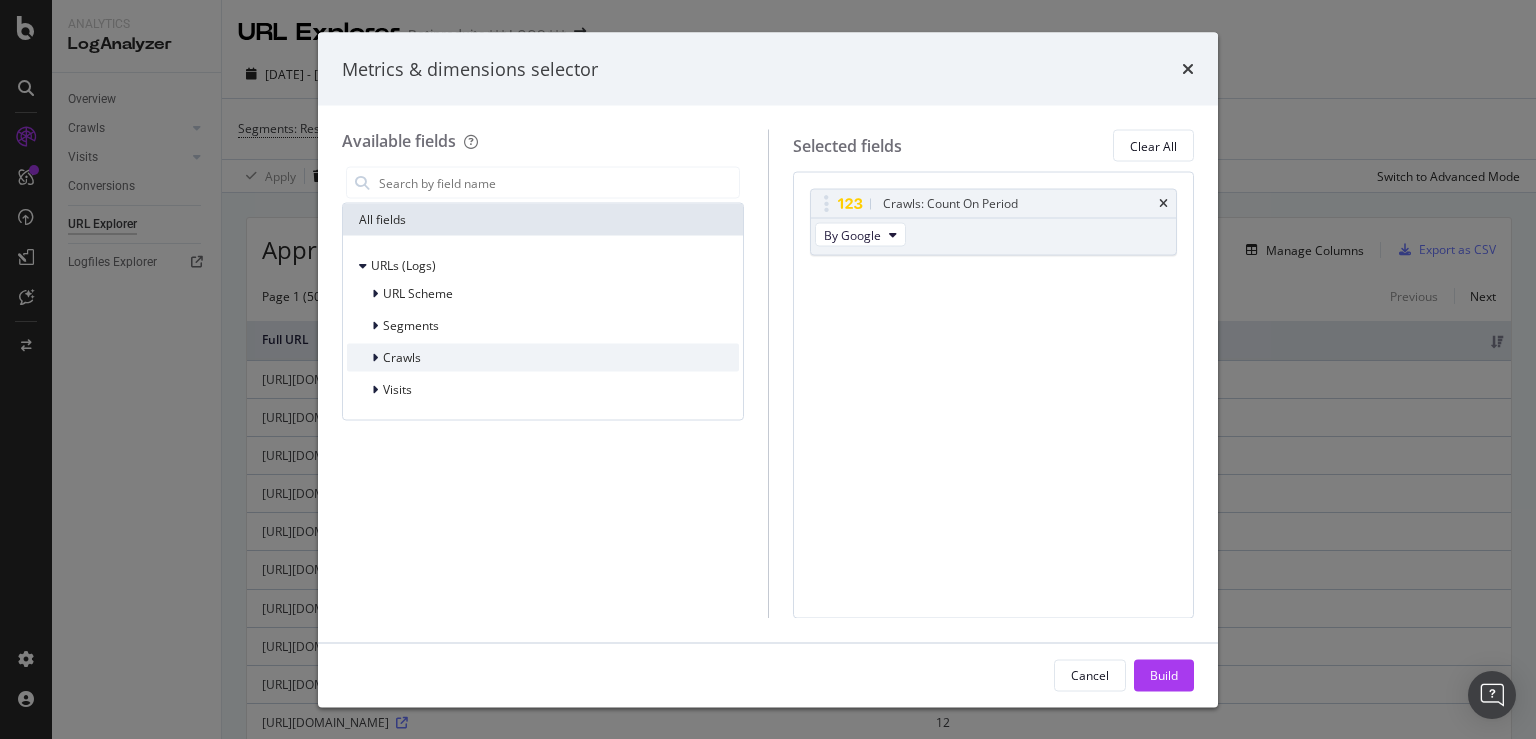 click on "Crawls" at bounding box center (402, 357) 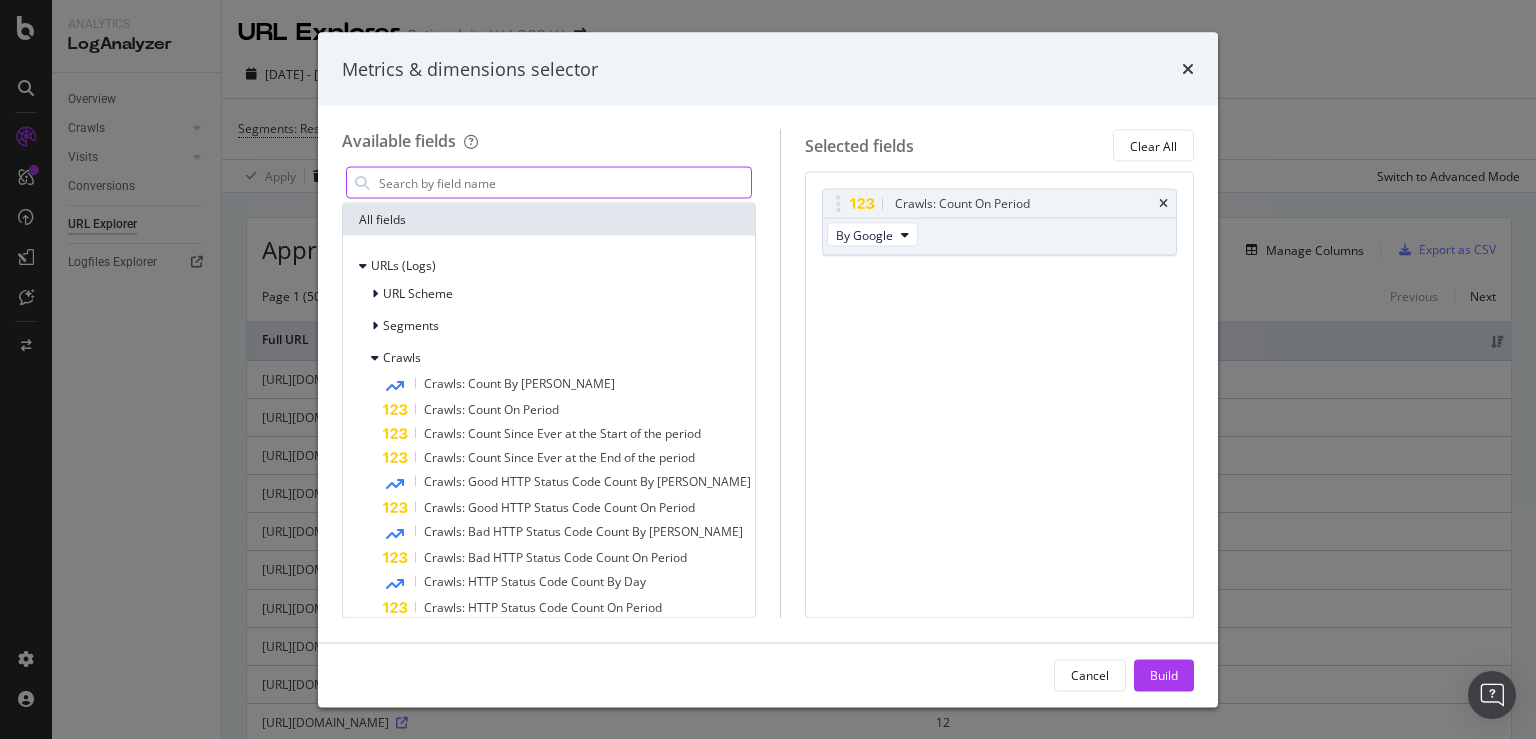 click at bounding box center [564, 183] 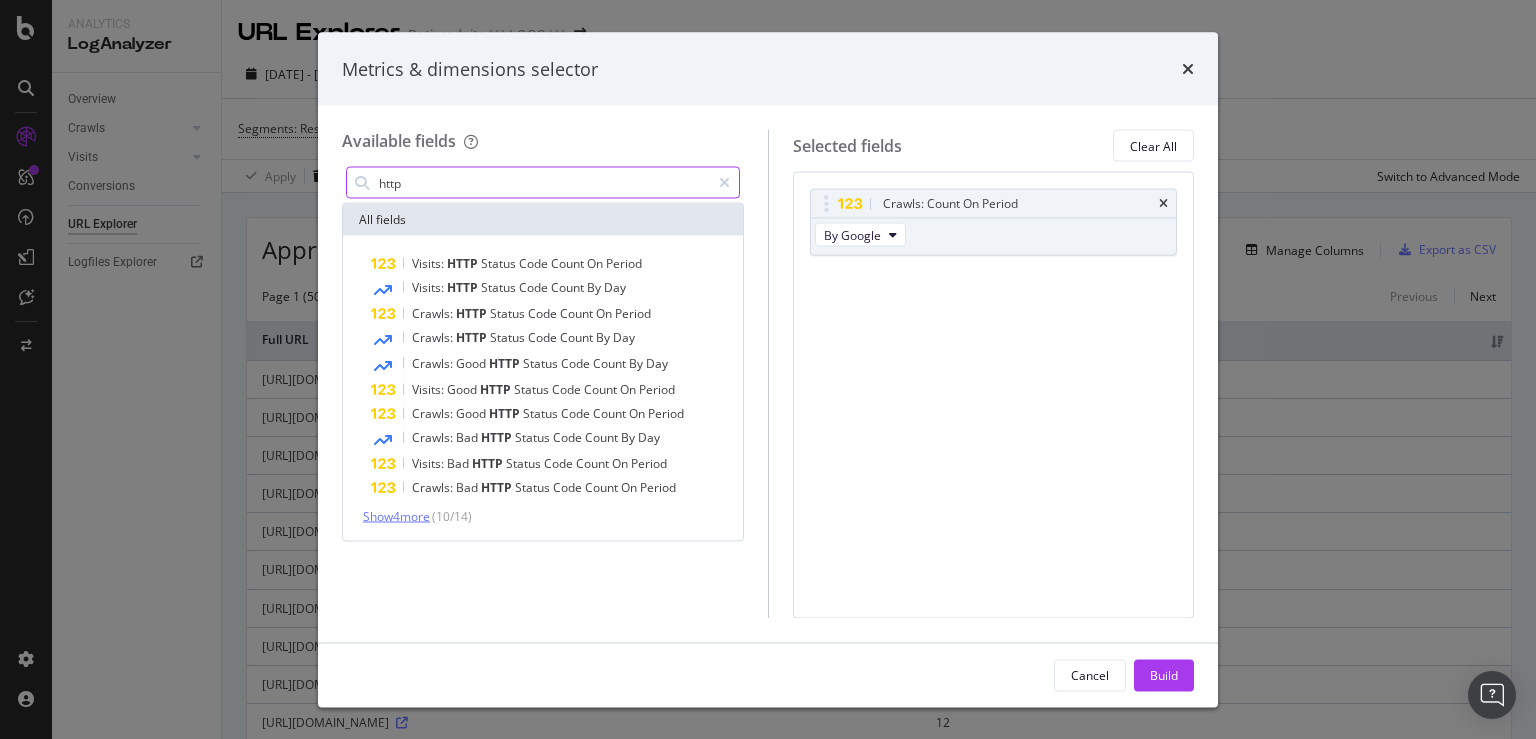type on "http" 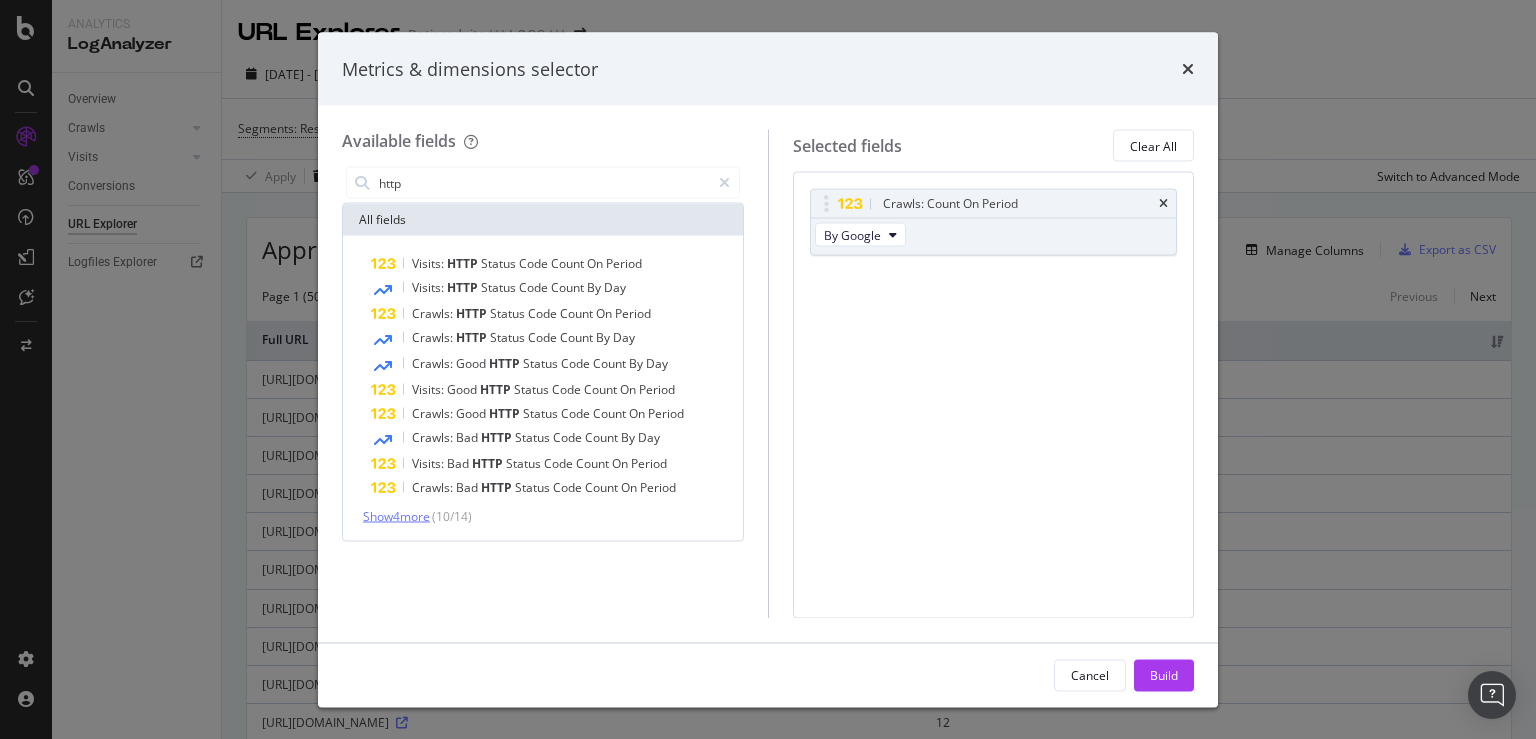 click on "Show  4  more" at bounding box center (396, 516) 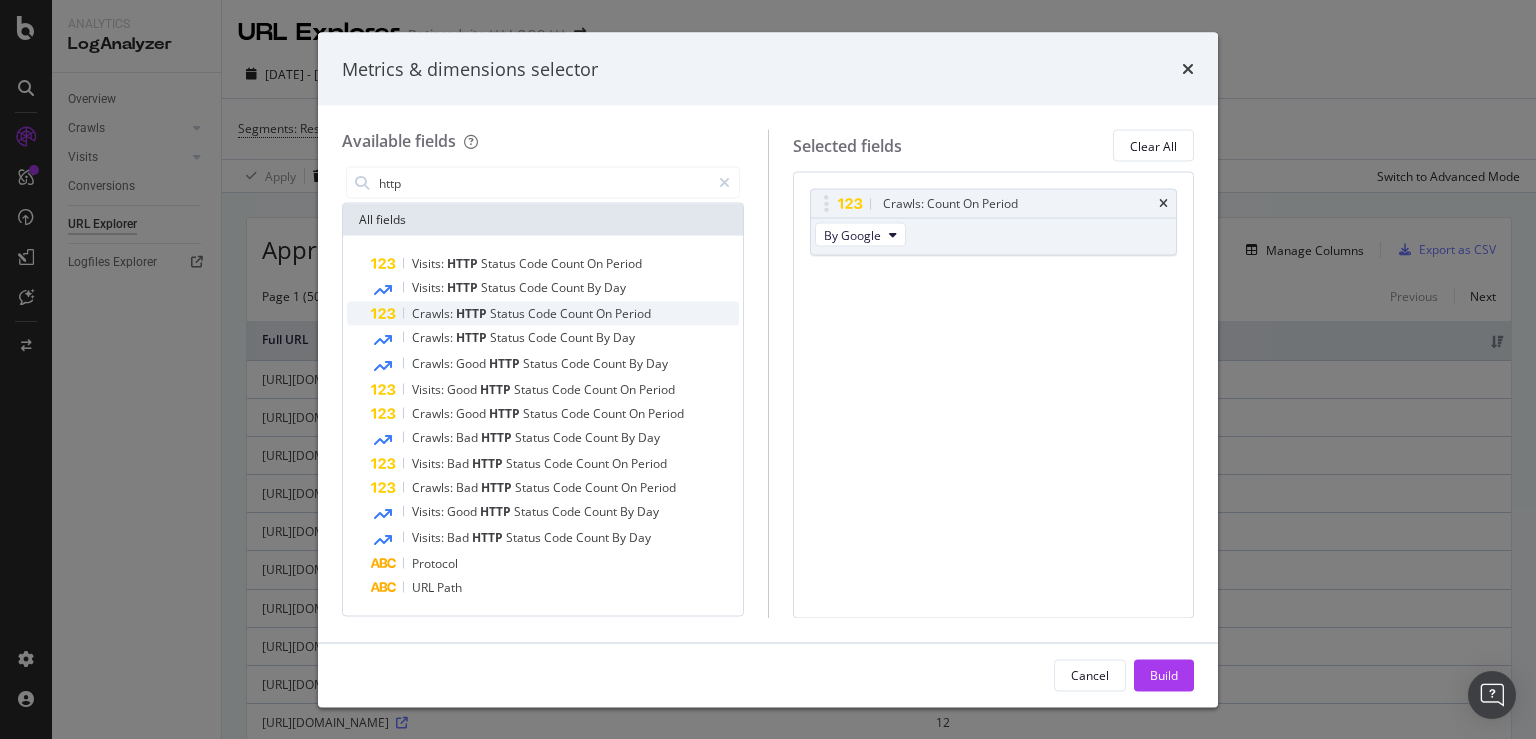 click on "Period" at bounding box center [633, 313] 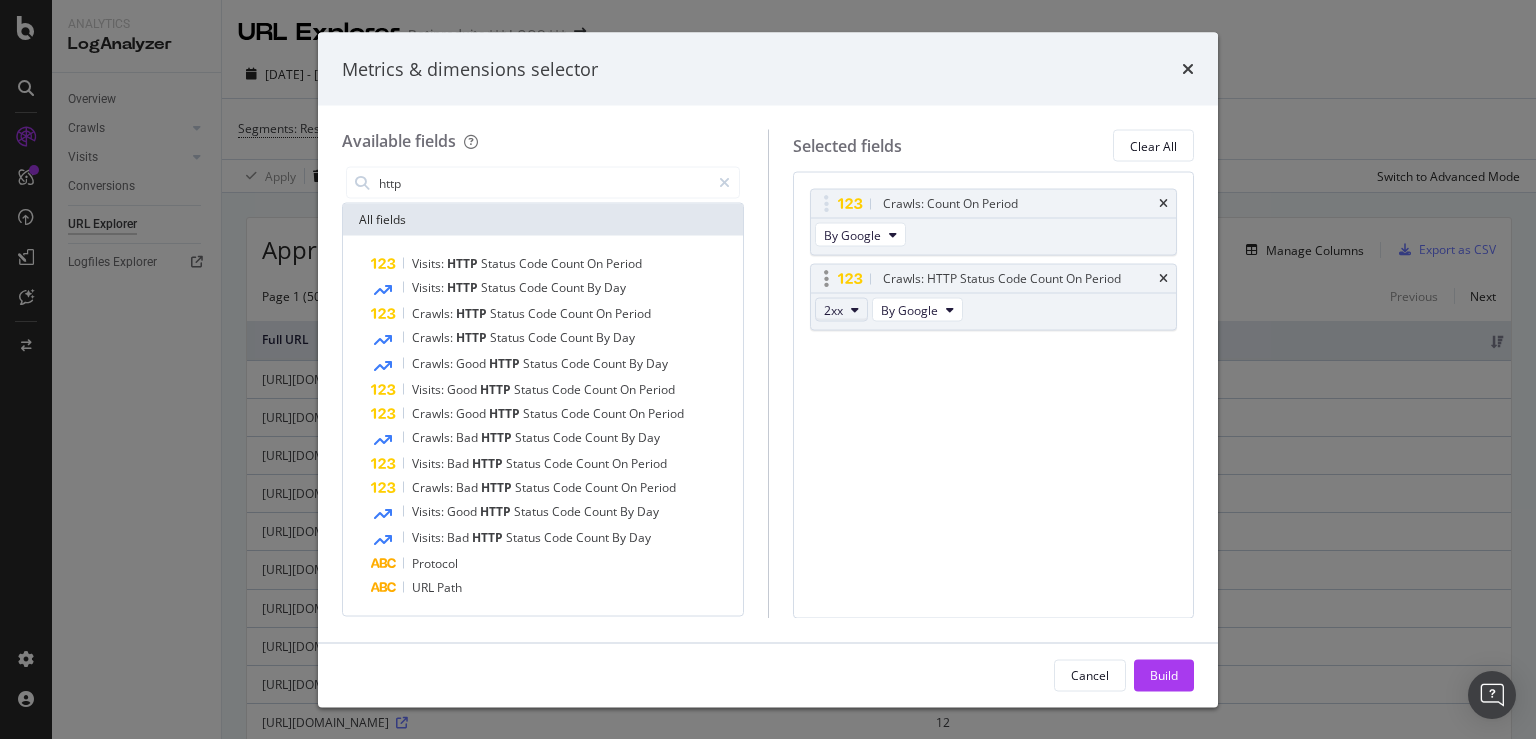click on "2xx" at bounding box center [841, 310] 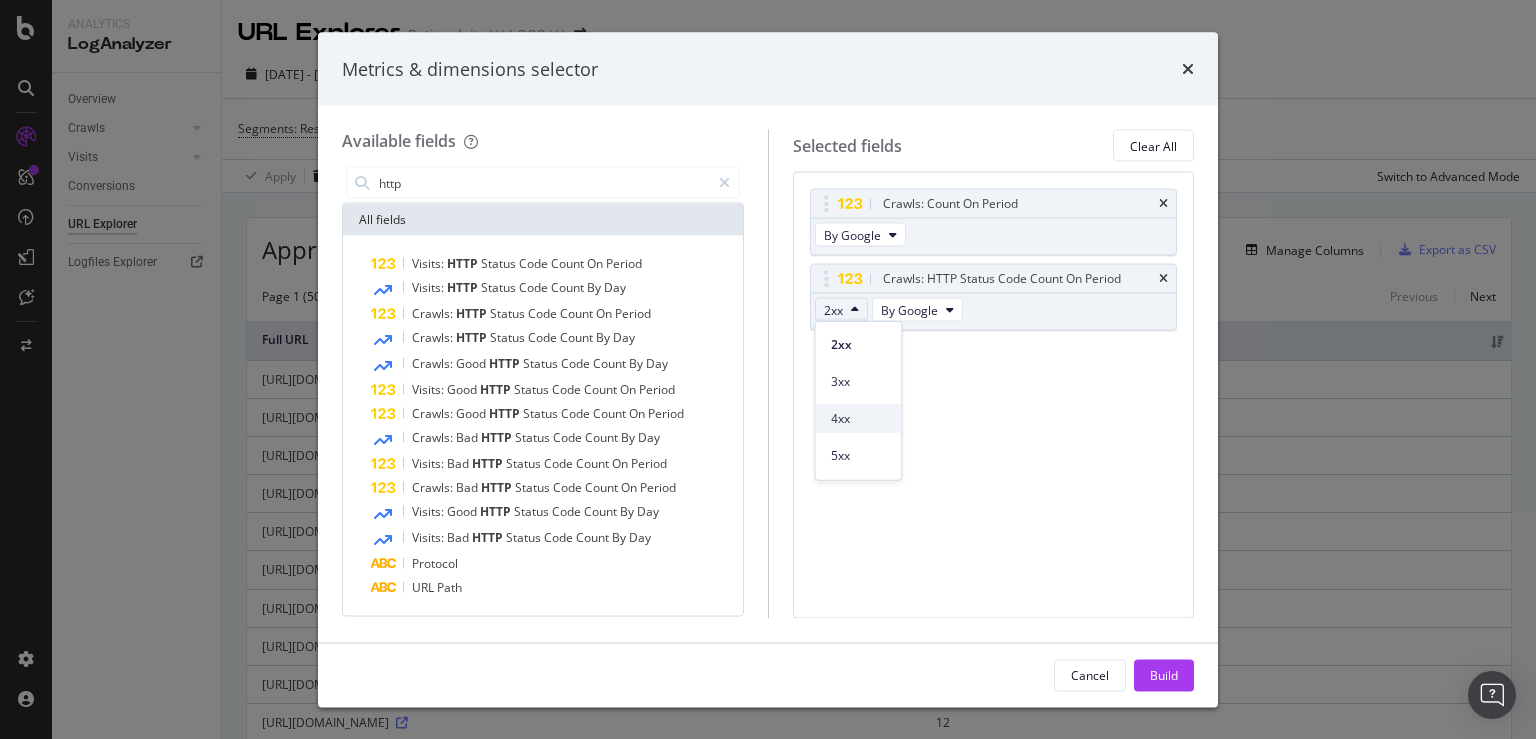 click on "4xx" at bounding box center (858, 418) 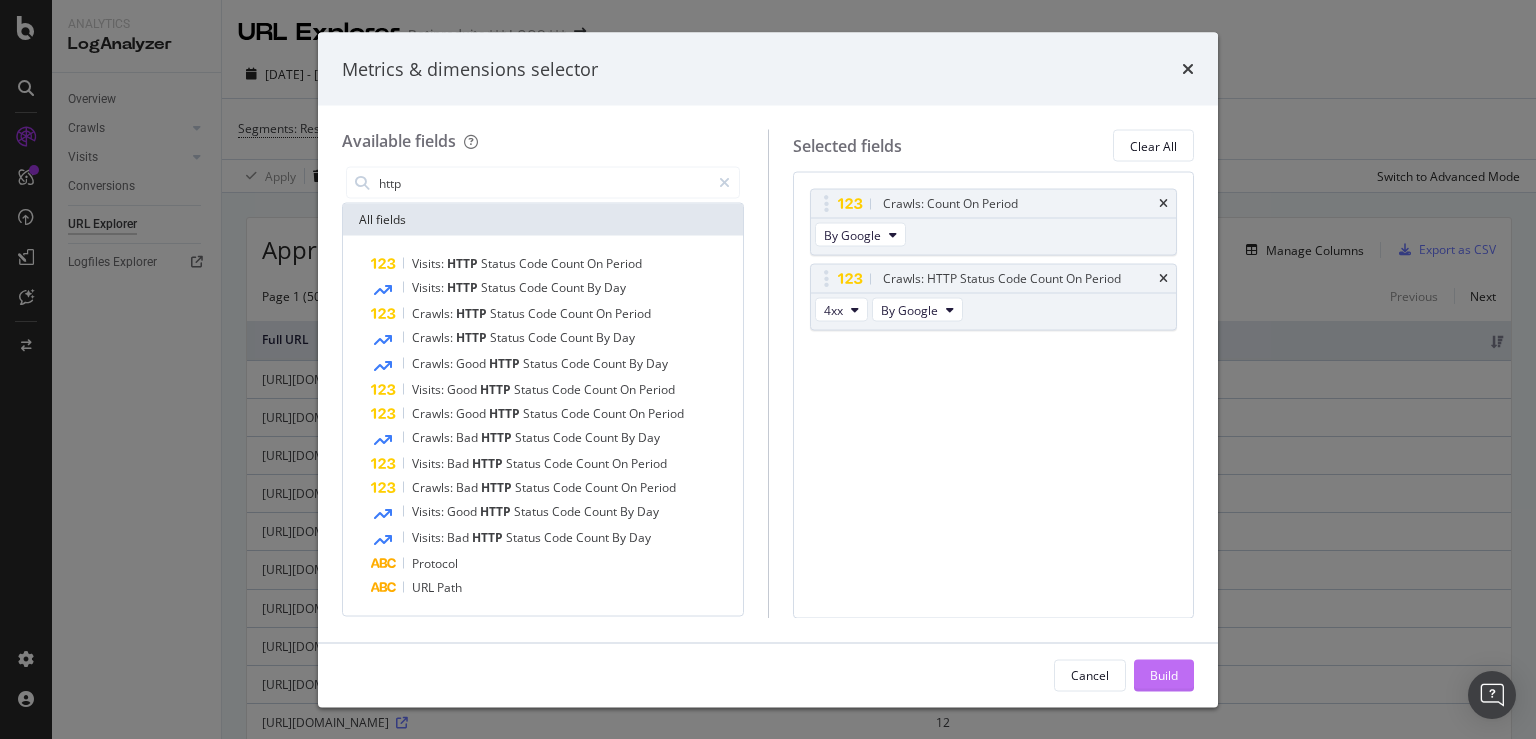 click on "Build" at bounding box center (1164, 675) 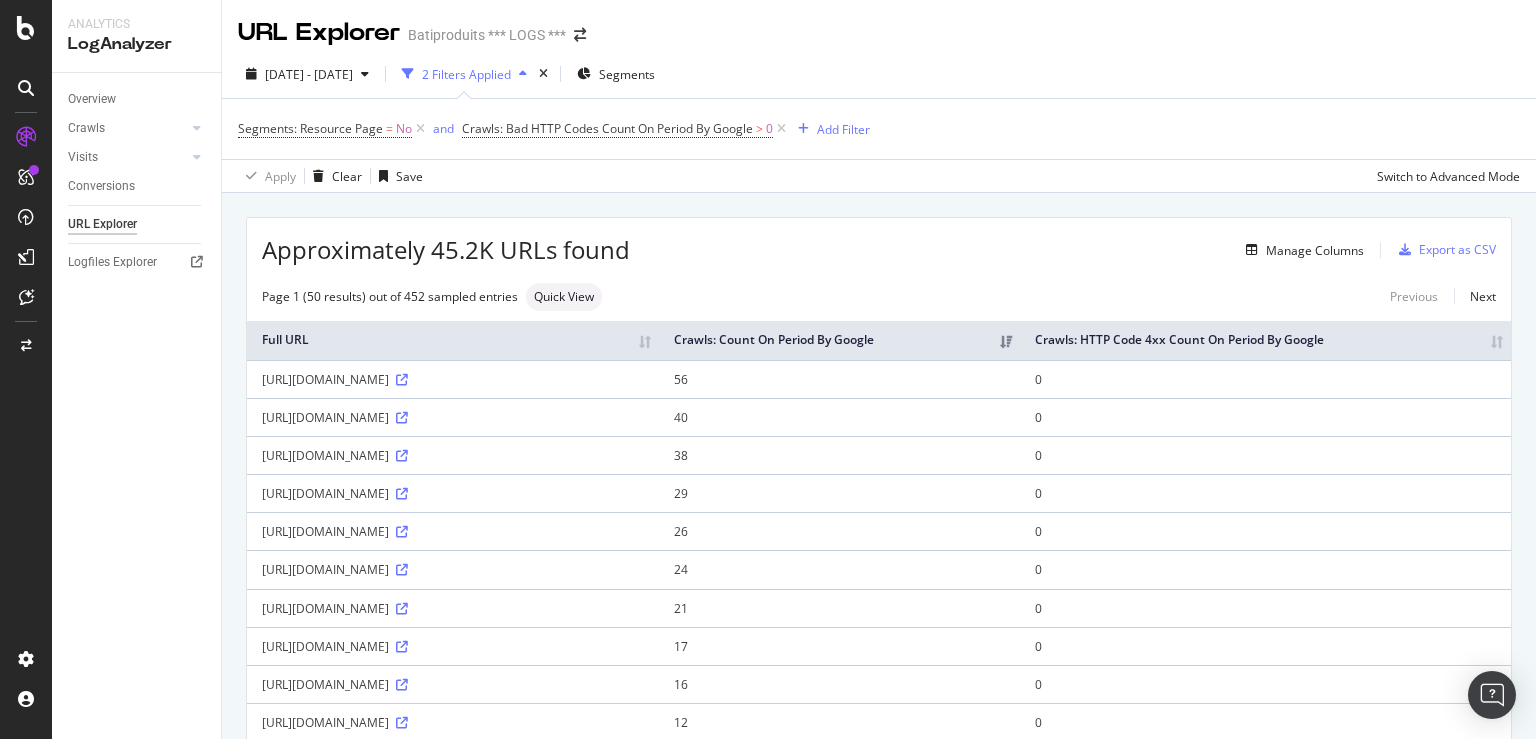 click on "Crawls: HTTP Code 4xx Count On Period By Google" at bounding box center (1266, 340) 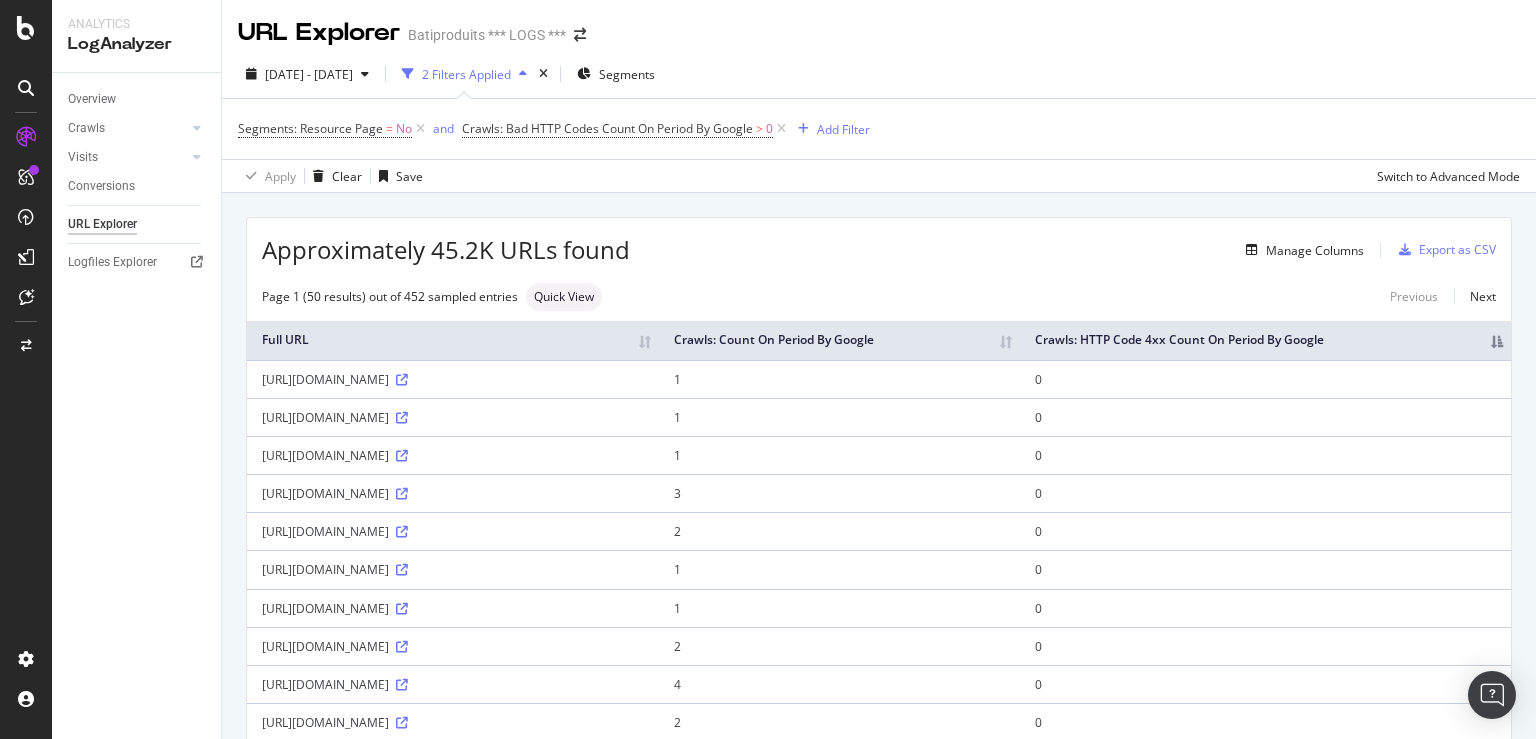 click on "Crawls: HTTP Code 4xx Count On Period By Google" at bounding box center [1266, 340] 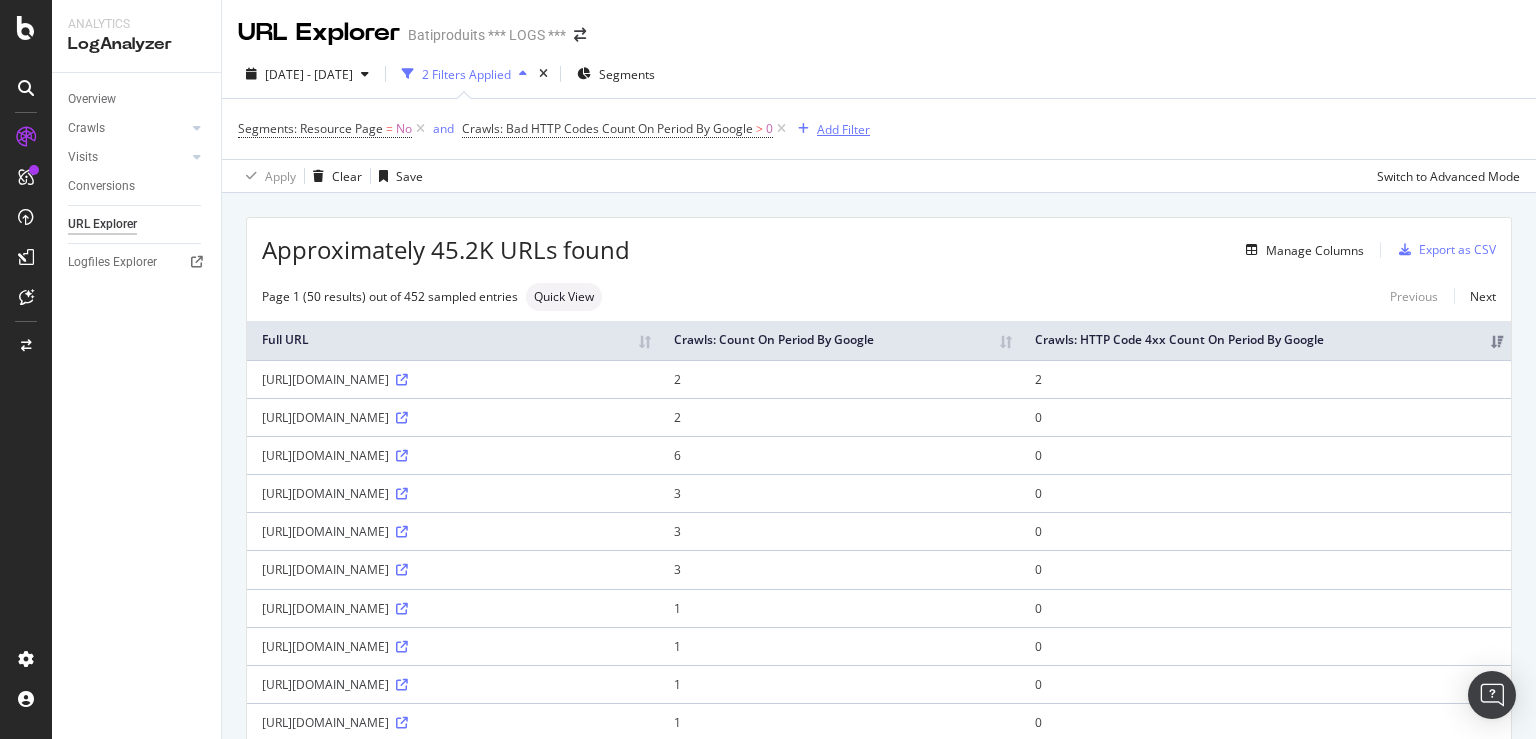 click on "Add Filter" at bounding box center [843, 129] 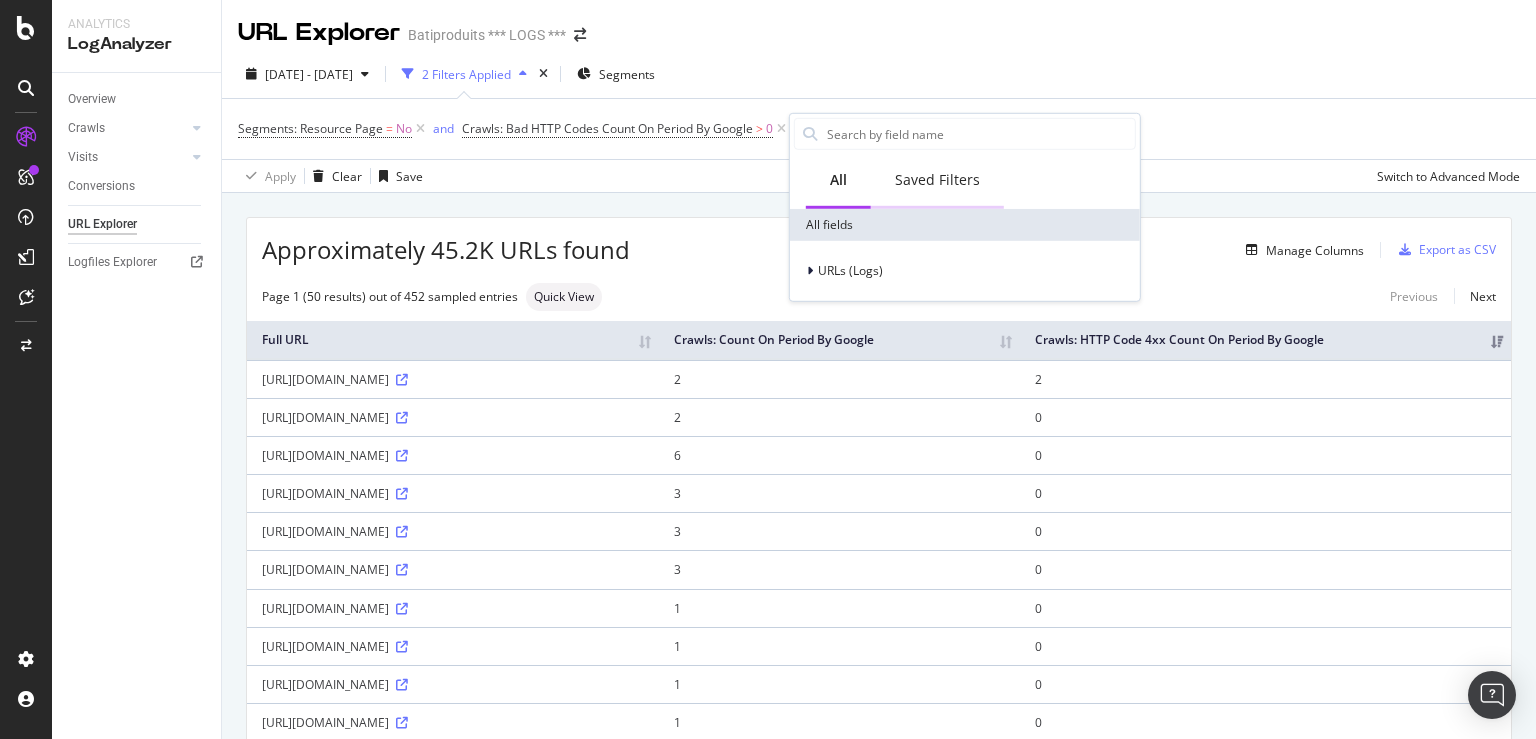 click on "Saved Filters" at bounding box center (937, 181) 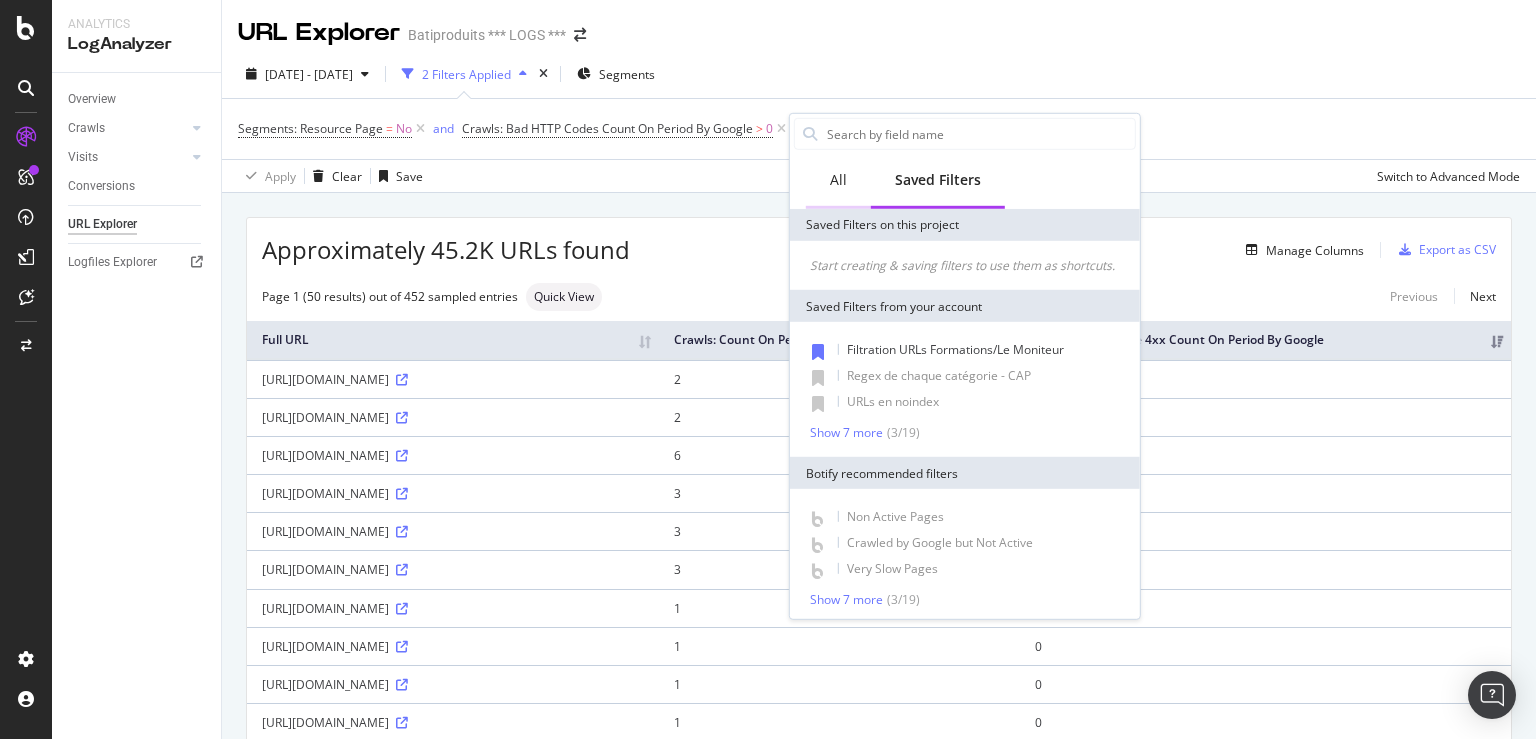 click on "All" at bounding box center [838, 181] 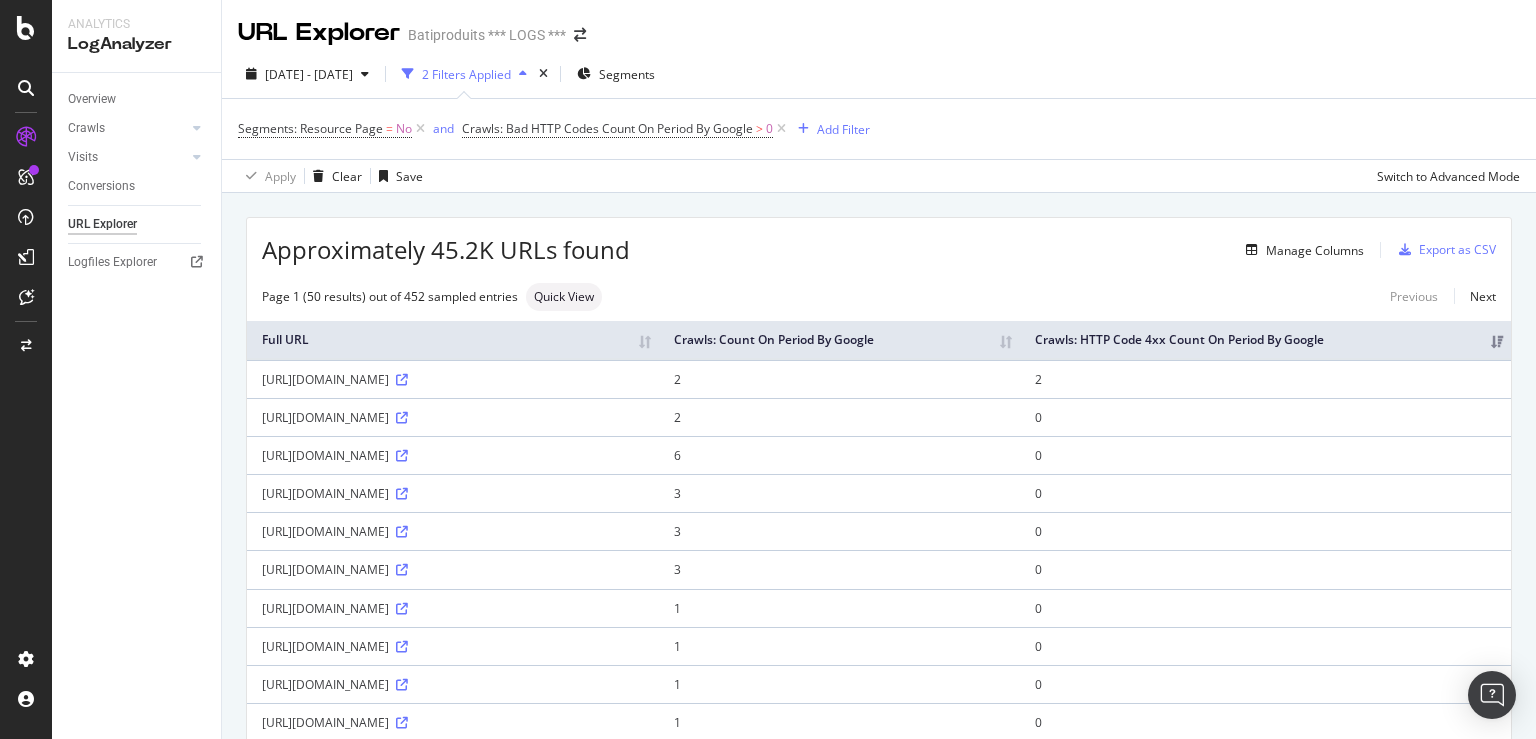 click on "Segments: Resource Page   =     No and Crawls: Bad HTTP Codes Count On Period By Google   >     0 Add Filter" at bounding box center (879, 129) 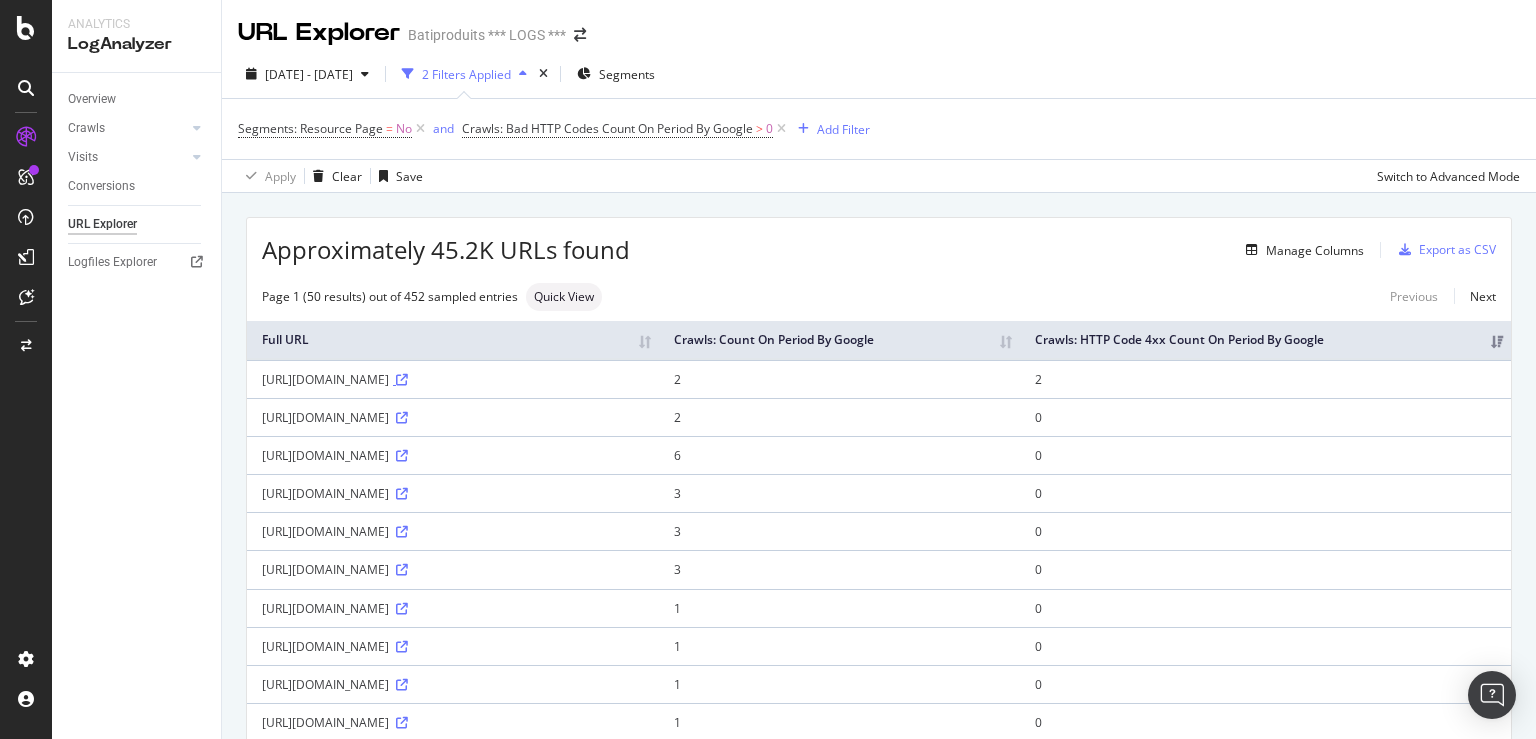 click at bounding box center (402, 380) 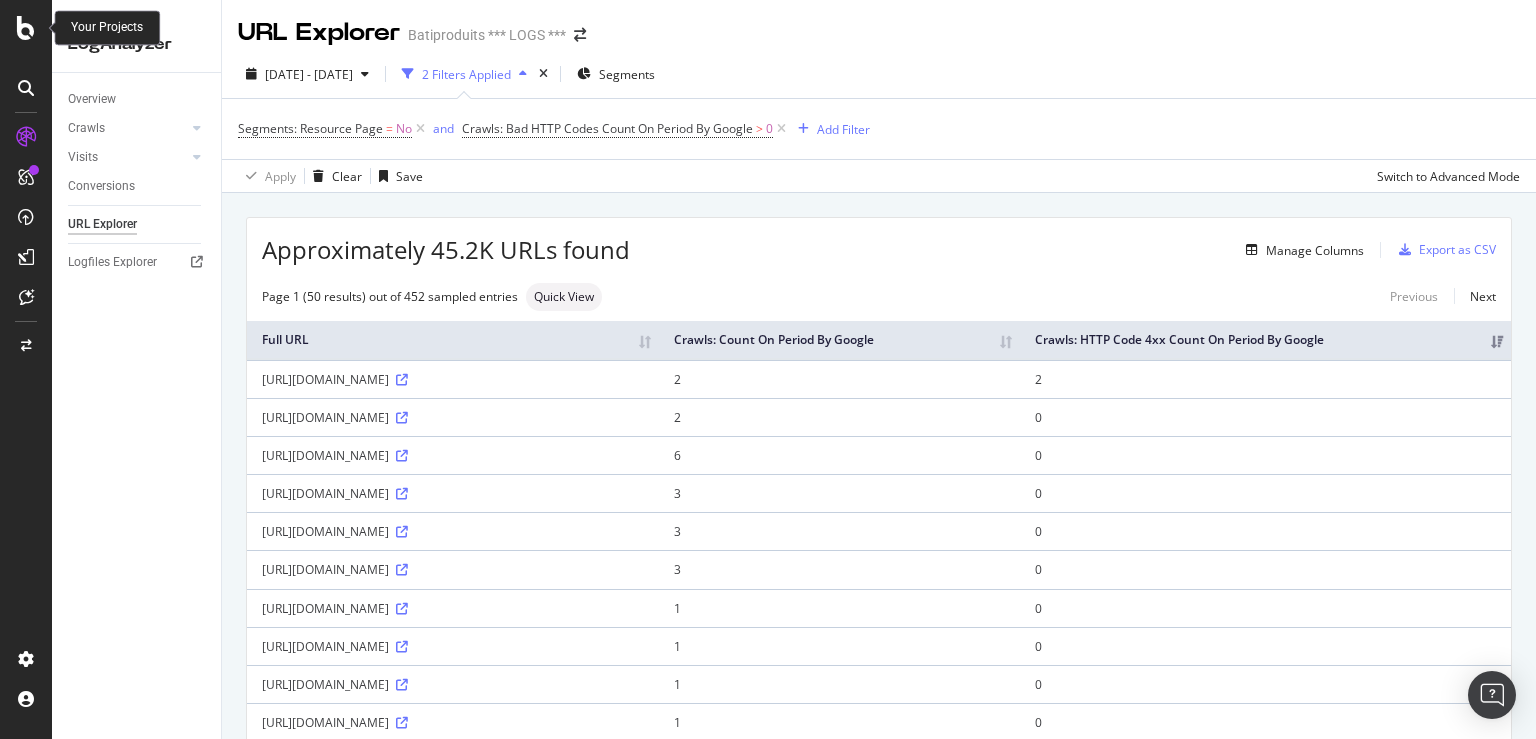 click at bounding box center (26, 28) 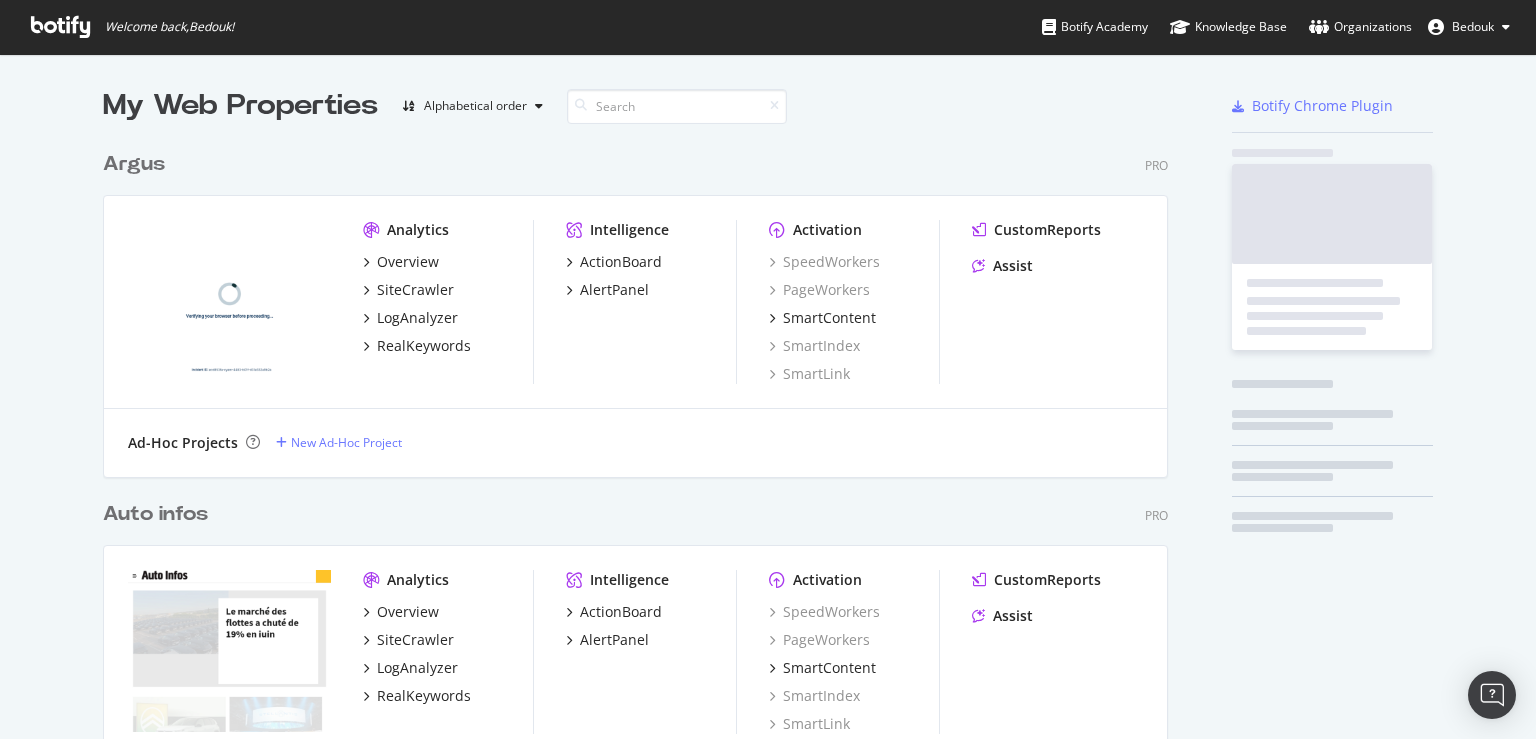 scroll, scrollTop: 18, scrollLeft: 18, axis: both 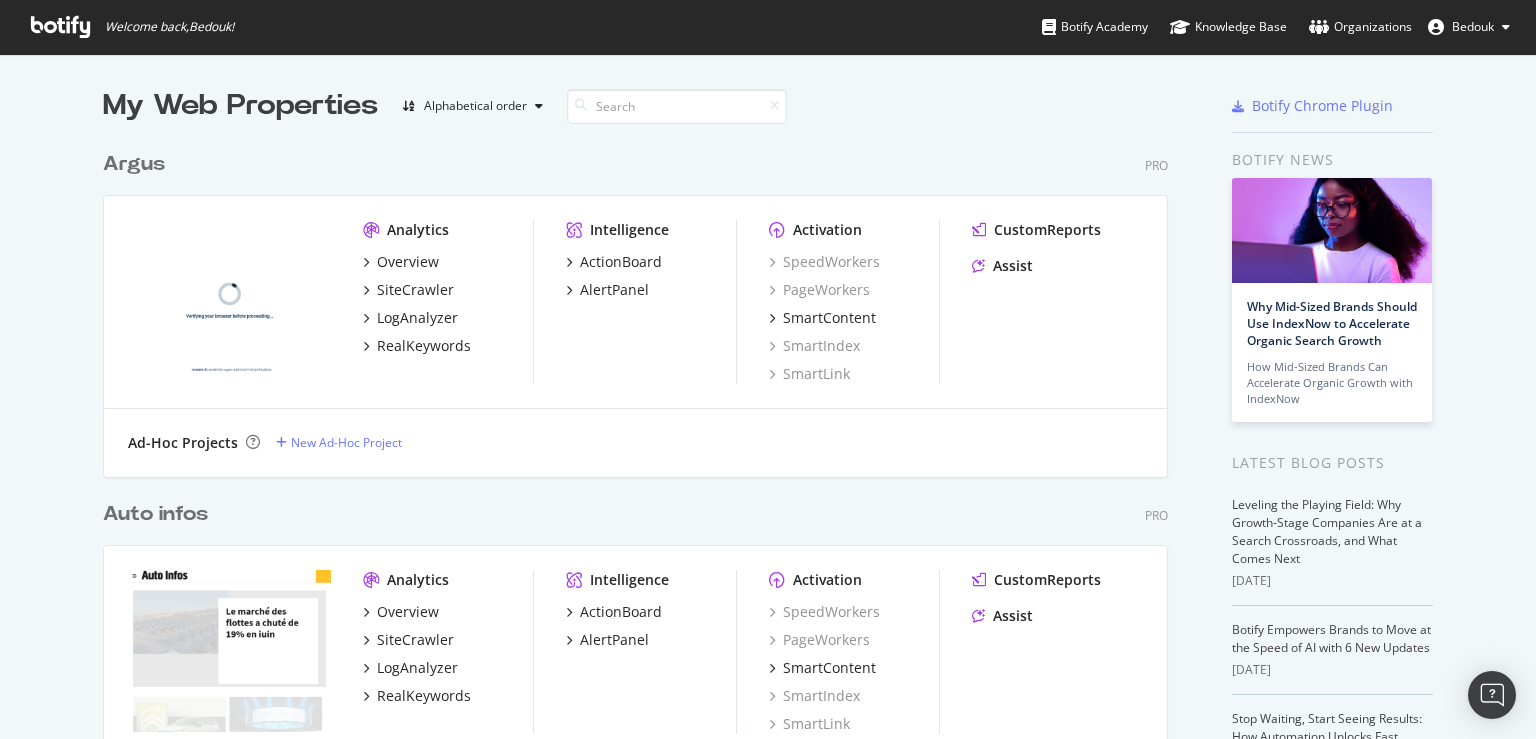 click on "Bedouk" at bounding box center [1469, 27] 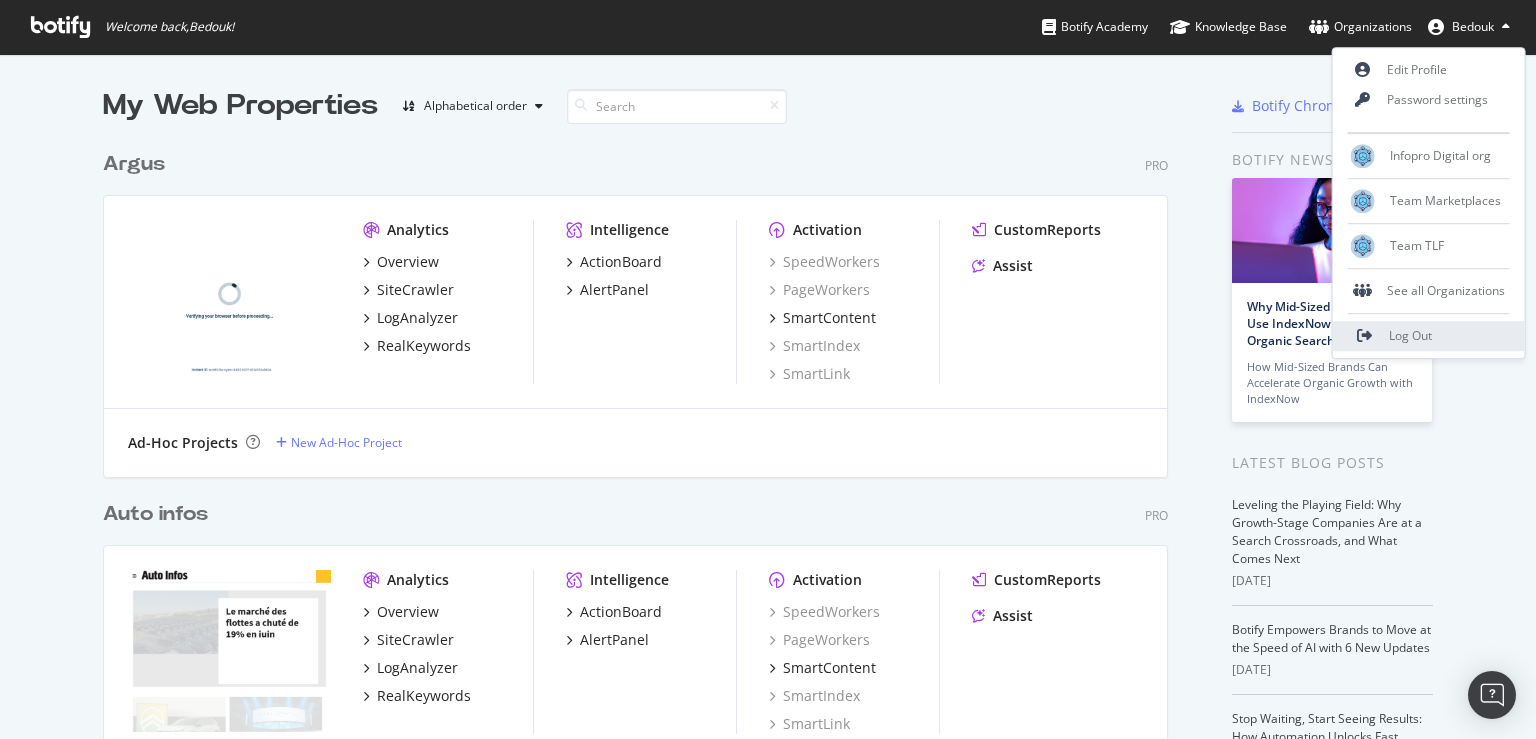 click on "Log Out" at bounding box center [1410, 336] 